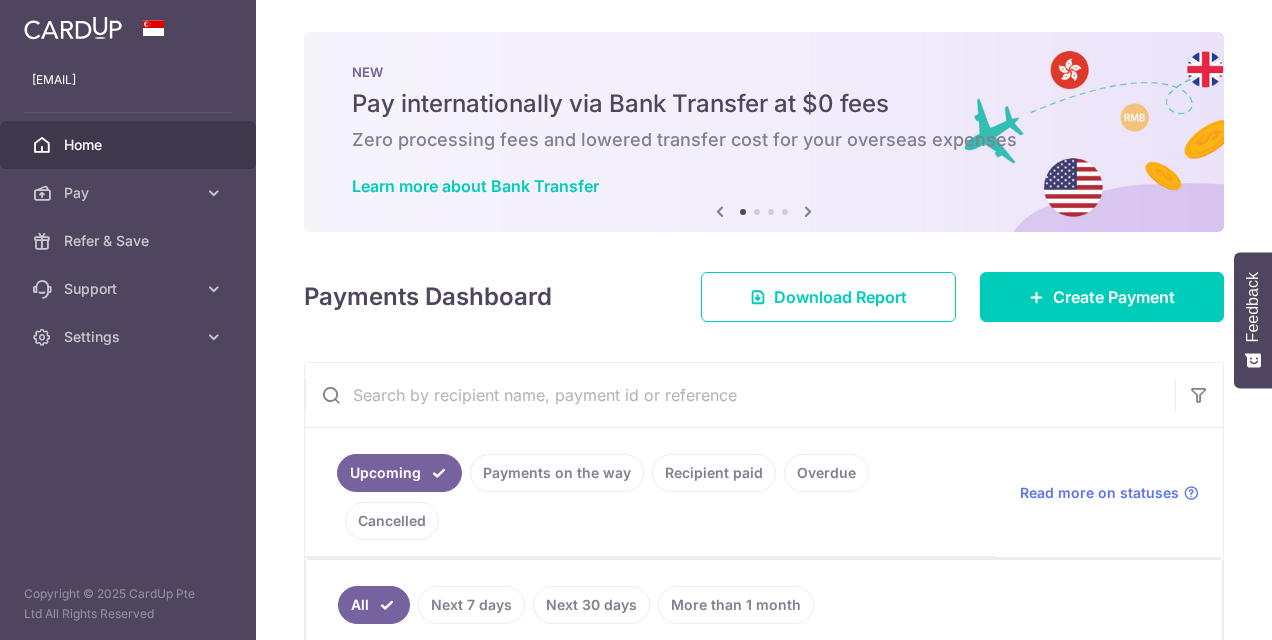 scroll, scrollTop: 0, scrollLeft: 0, axis: both 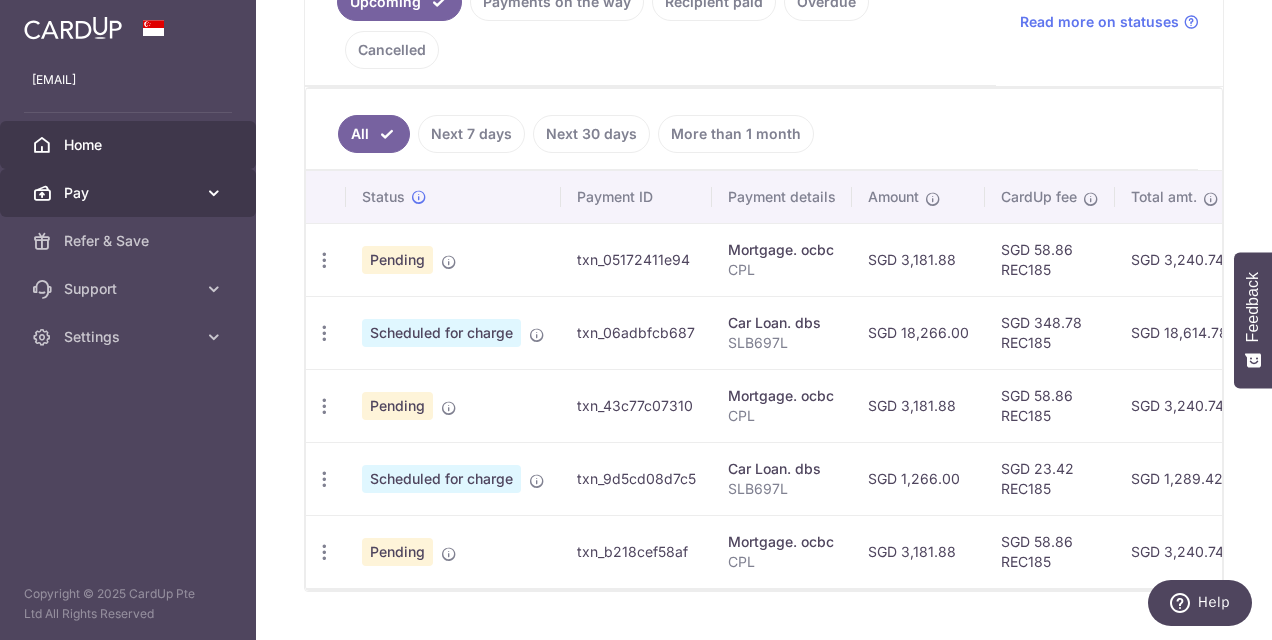 click on "Pay" at bounding box center [130, 193] 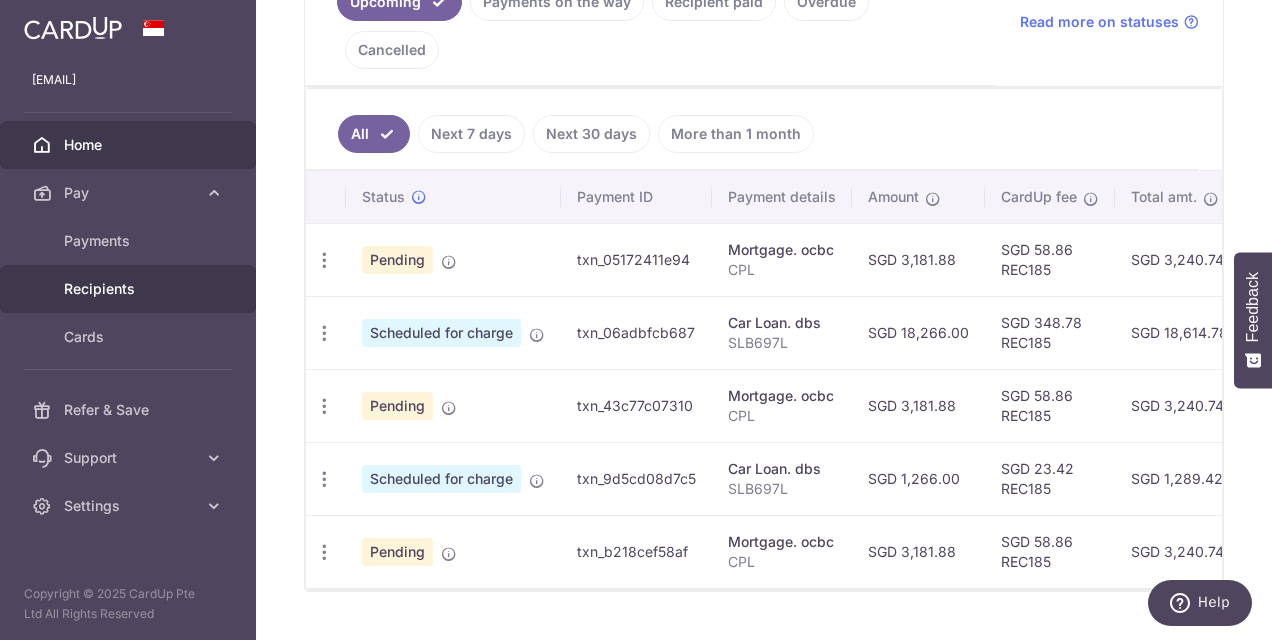 click on "Recipients" at bounding box center (130, 289) 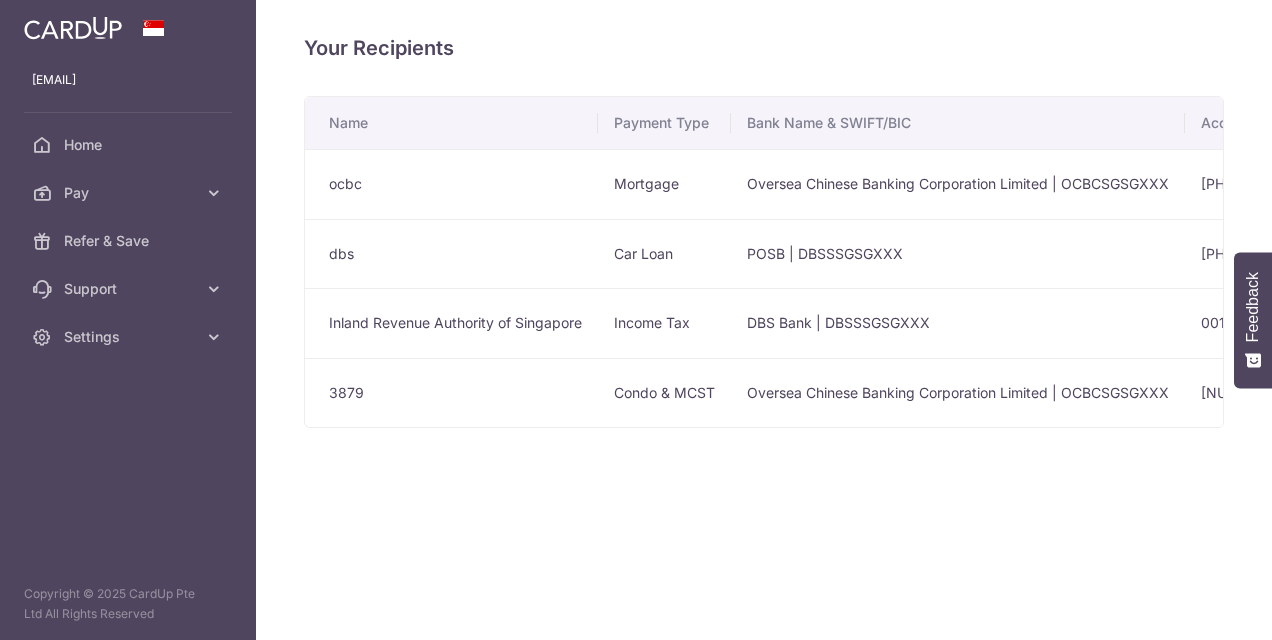 scroll, scrollTop: 0, scrollLeft: 0, axis: both 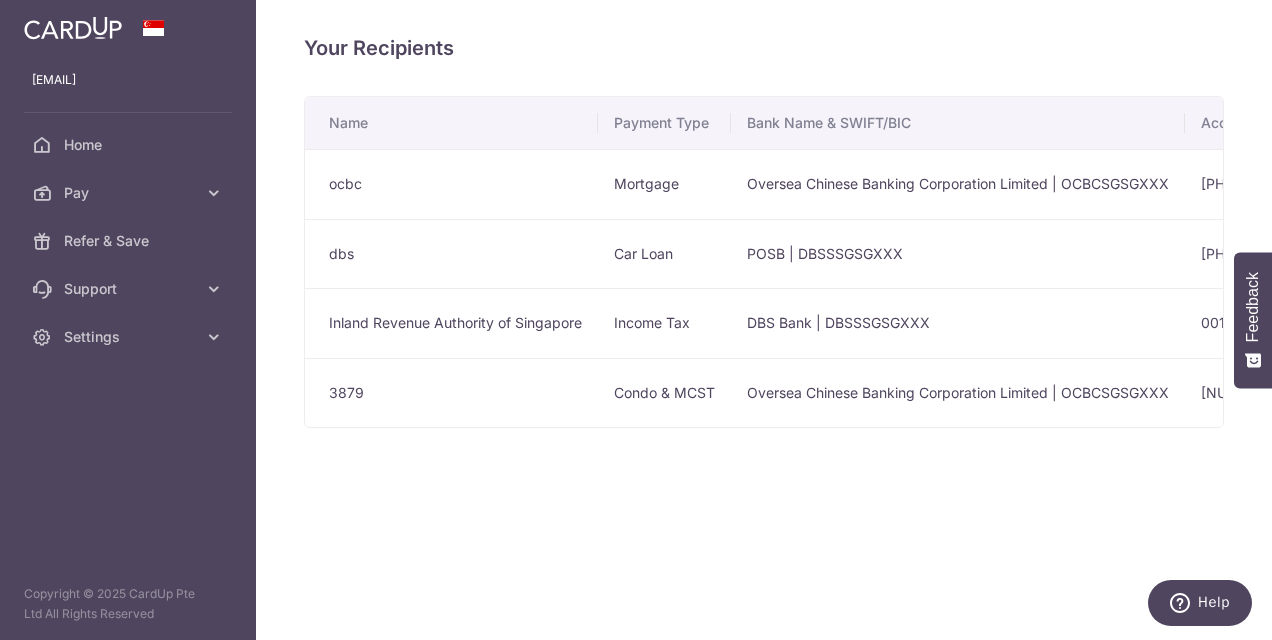 click on "Oversea Chinese Banking Corporation Limited | OCBCSGSGXXX" at bounding box center [958, 393] 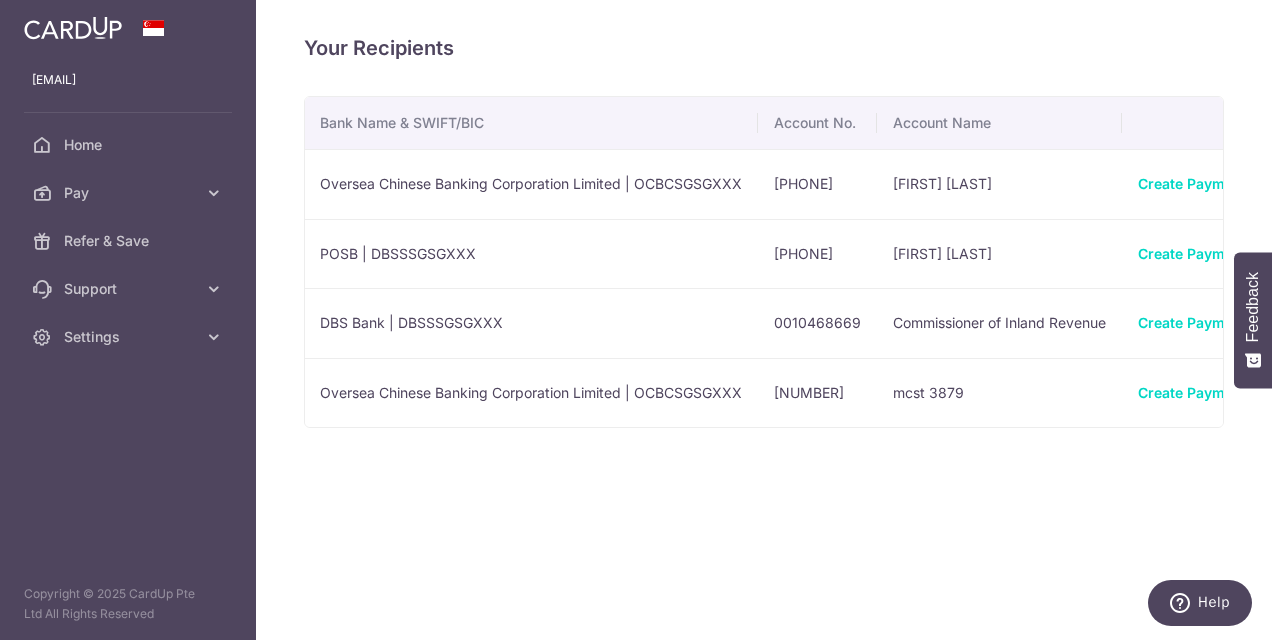 scroll, scrollTop: 0, scrollLeft: 486, axis: horizontal 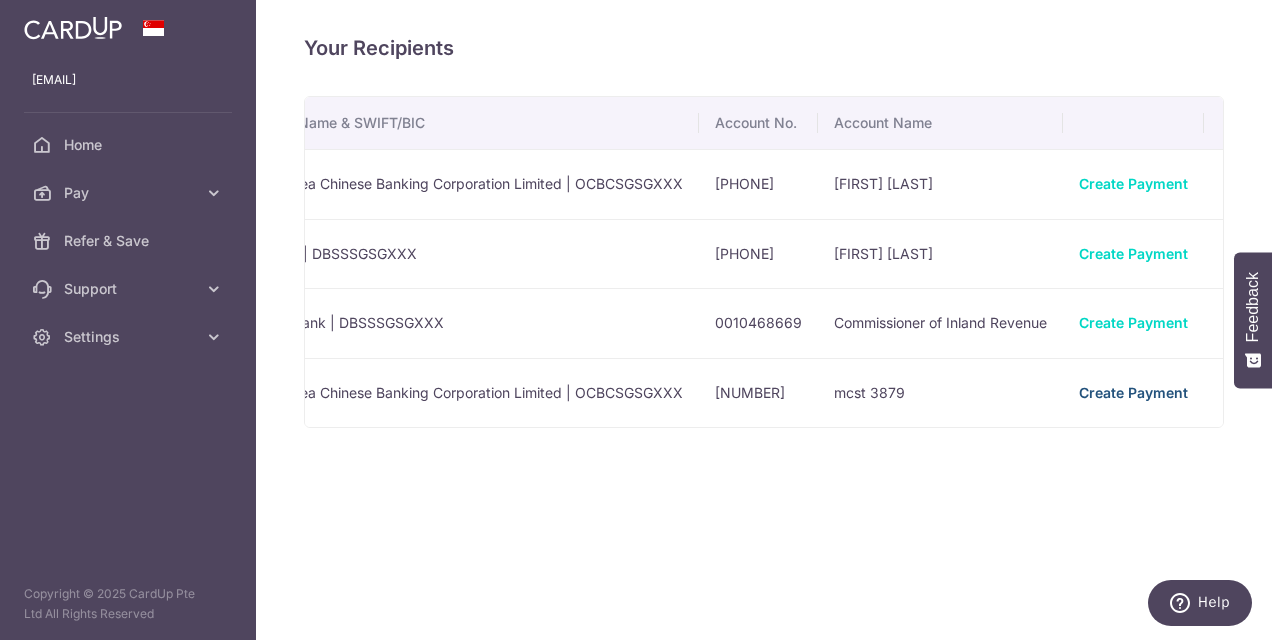 click on "Create Payment" at bounding box center (1133, 392) 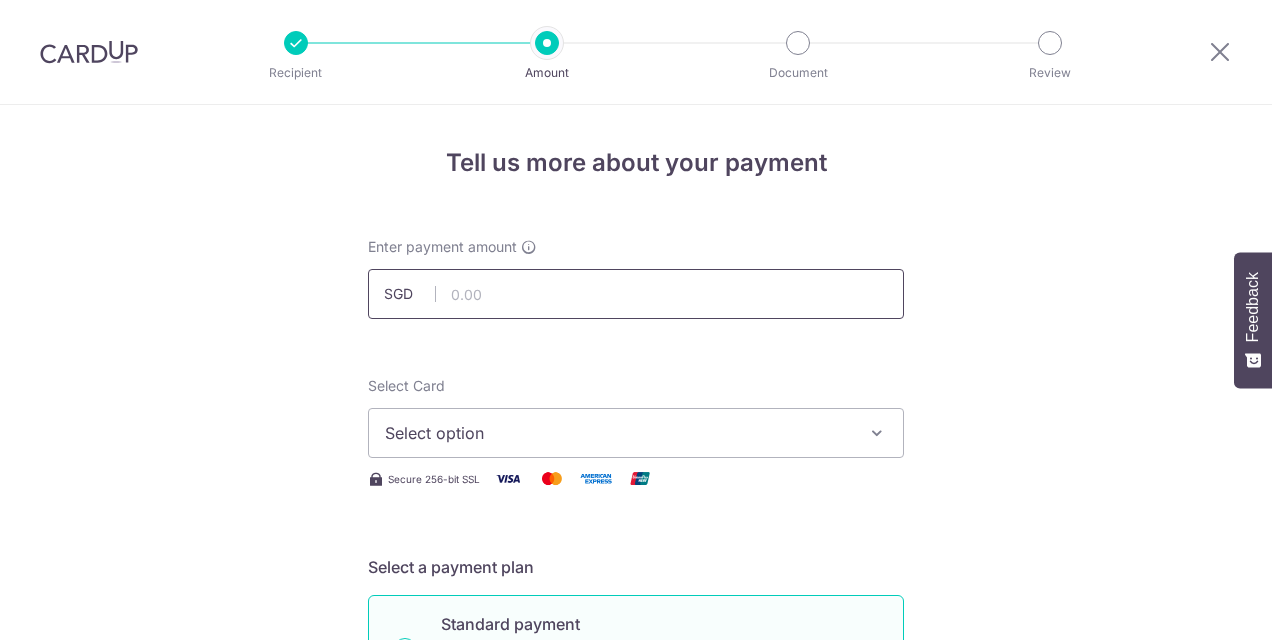 scroll, scrollTop: 0, scrollLeft: 0, axis: both 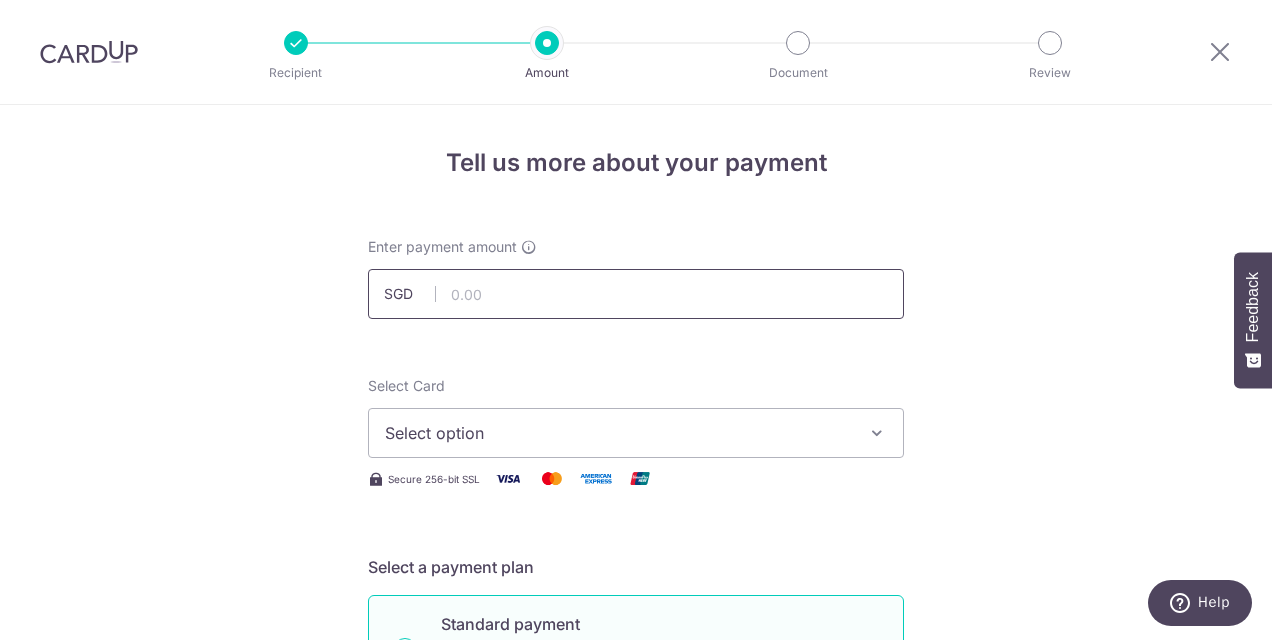 click at bounding box center [636, 294] 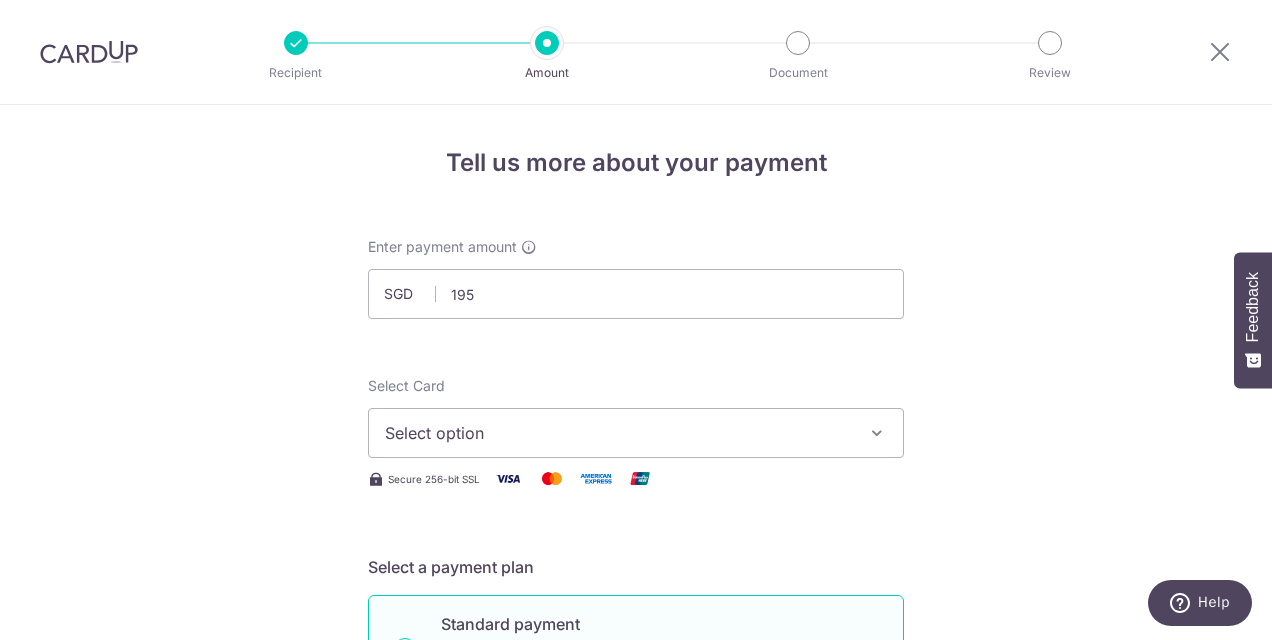 type on "195.00" 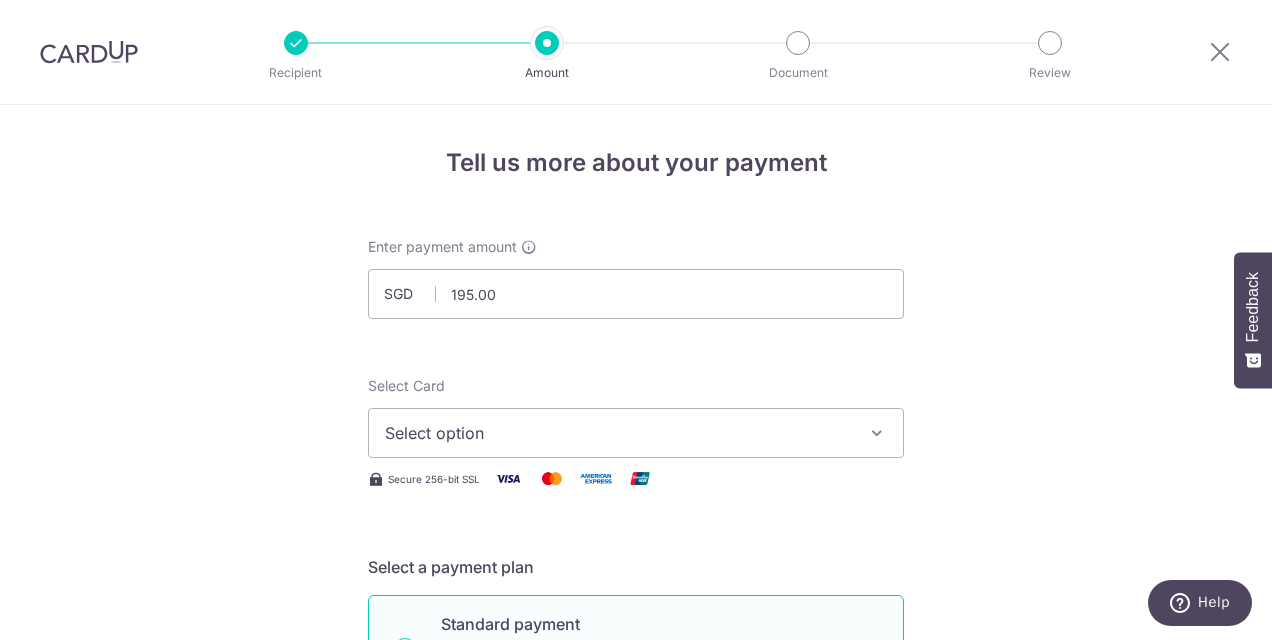 click on "Select option" at bounding box center (636, 433) 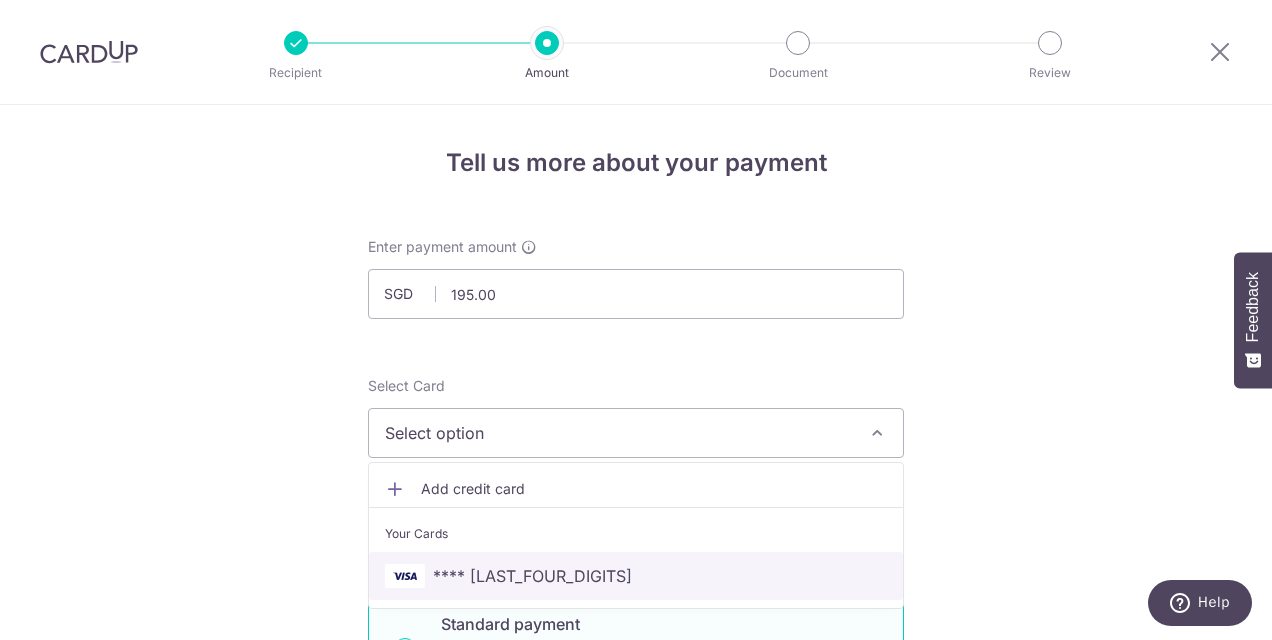 click on "**** [LAST_FOUR_DIGITS]" at bounding box center [636, 576] 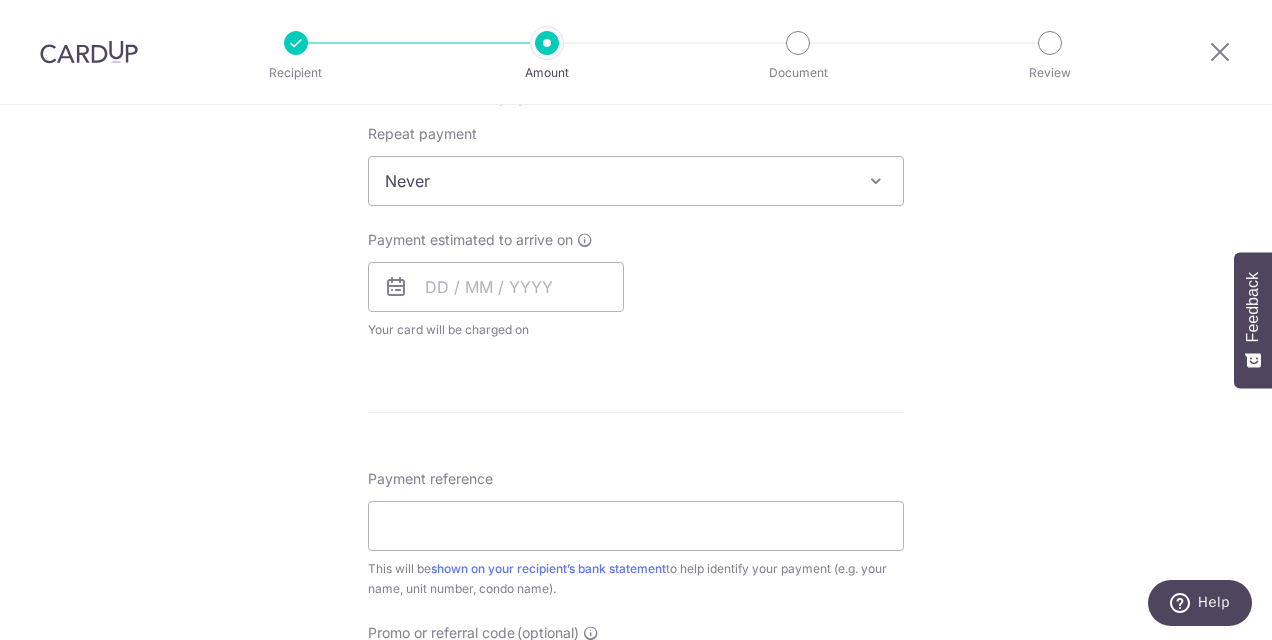 scroll, scrollTop: 800, scrollLeft: 0, axis: vertical 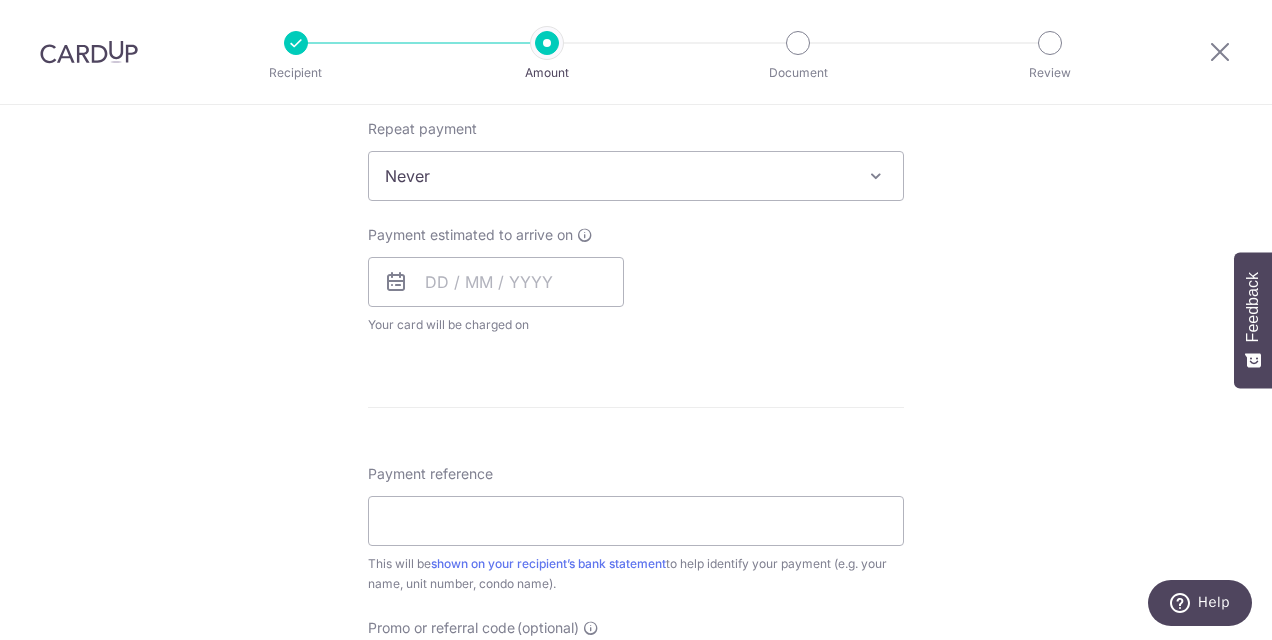 click on "Never" at bounding box center (636, 176) 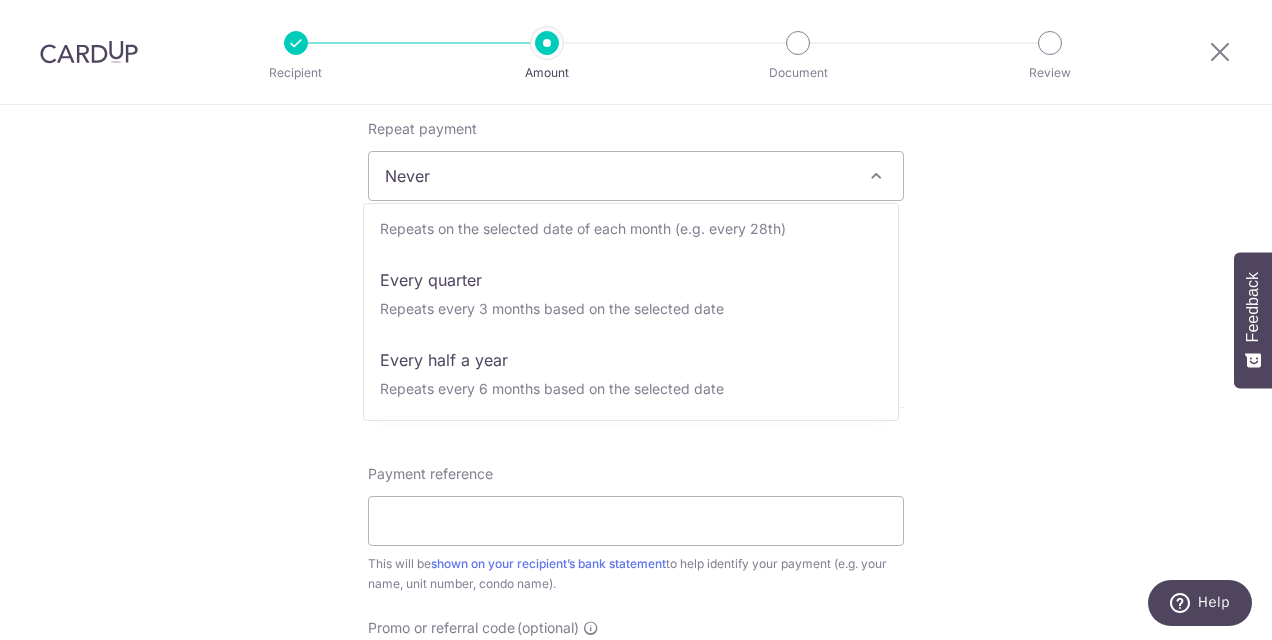 scroll, scrollTop: 200, scrollLeft: 0, axis: vertical 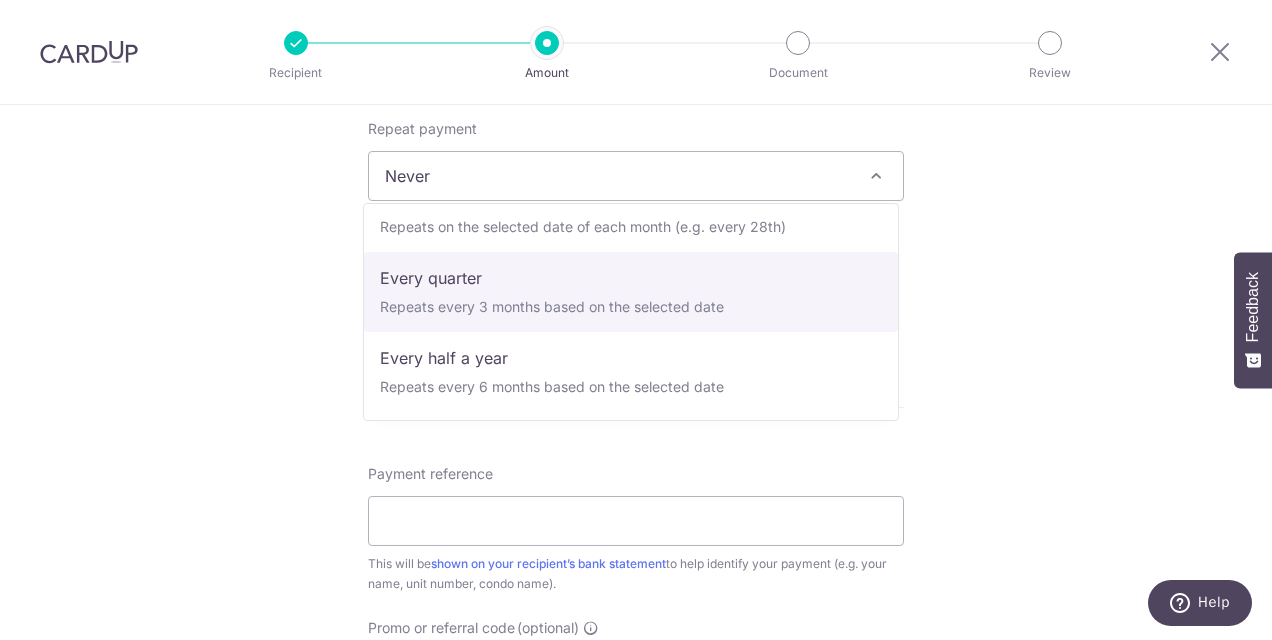 select on "4" 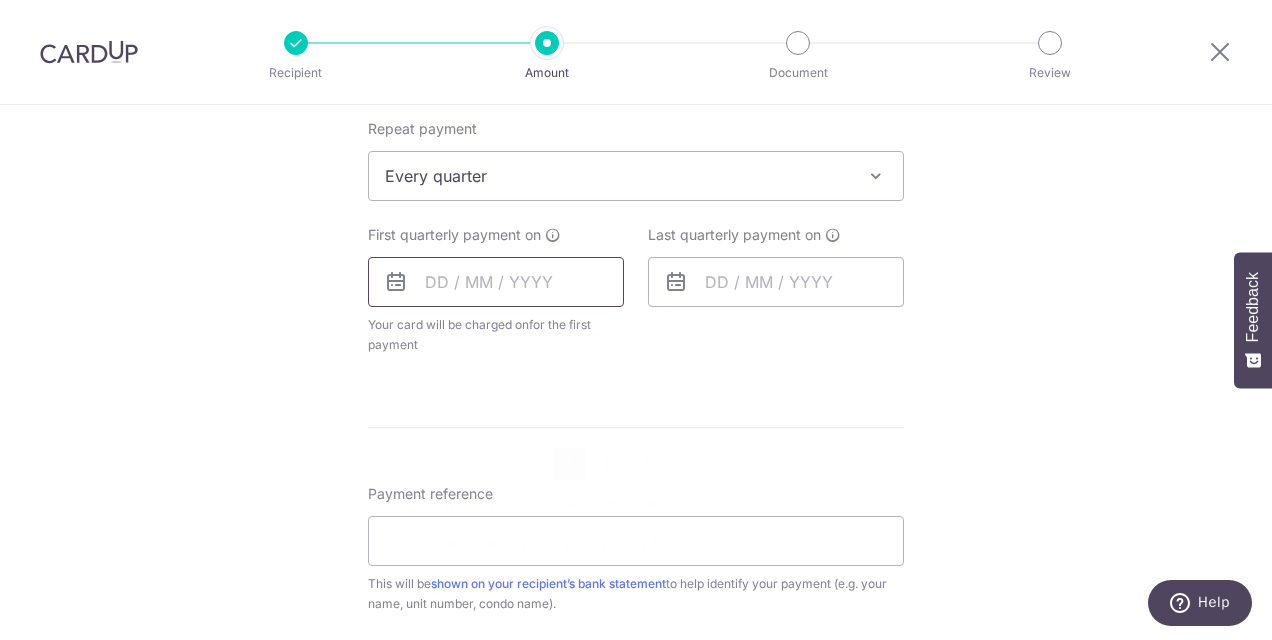 click at bounding box center (496, 282) 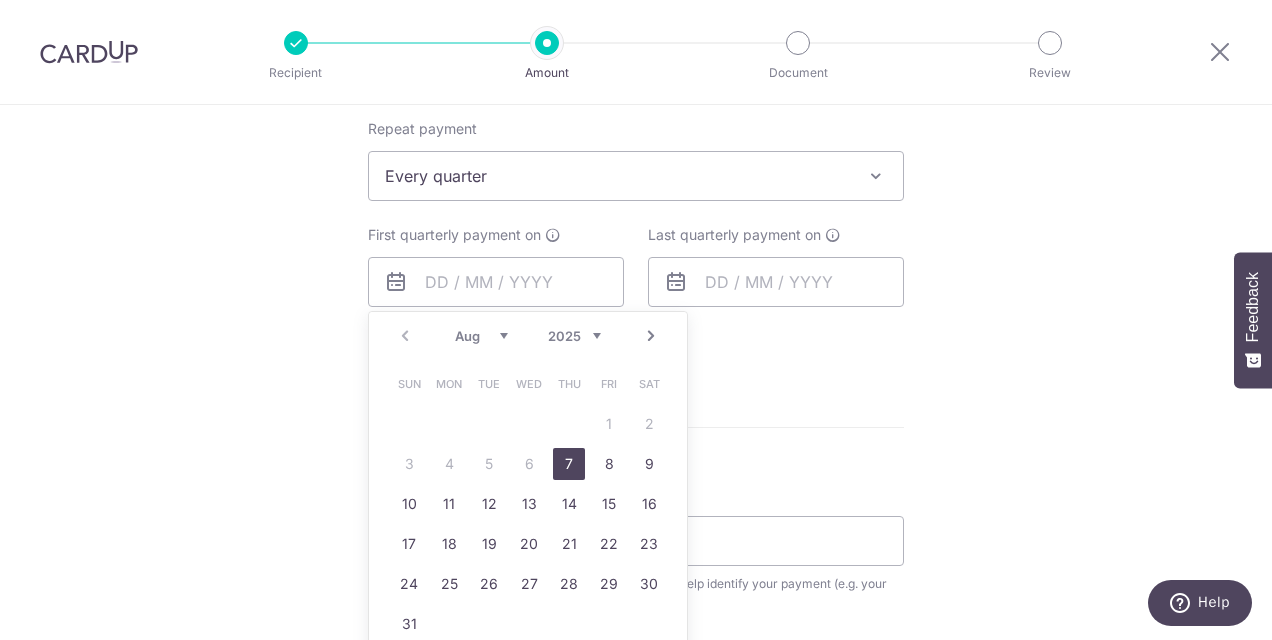 click on "7" at bounding box center (569, 464) 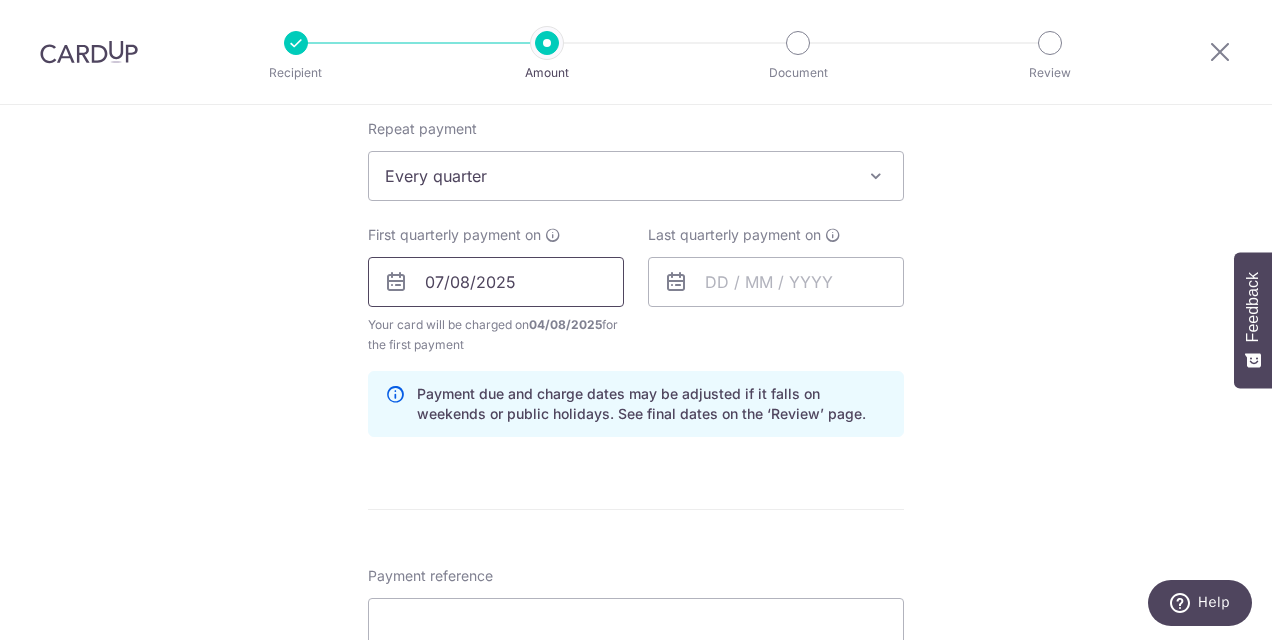 click on "07/08/2025" at bounding box center [496, 282] 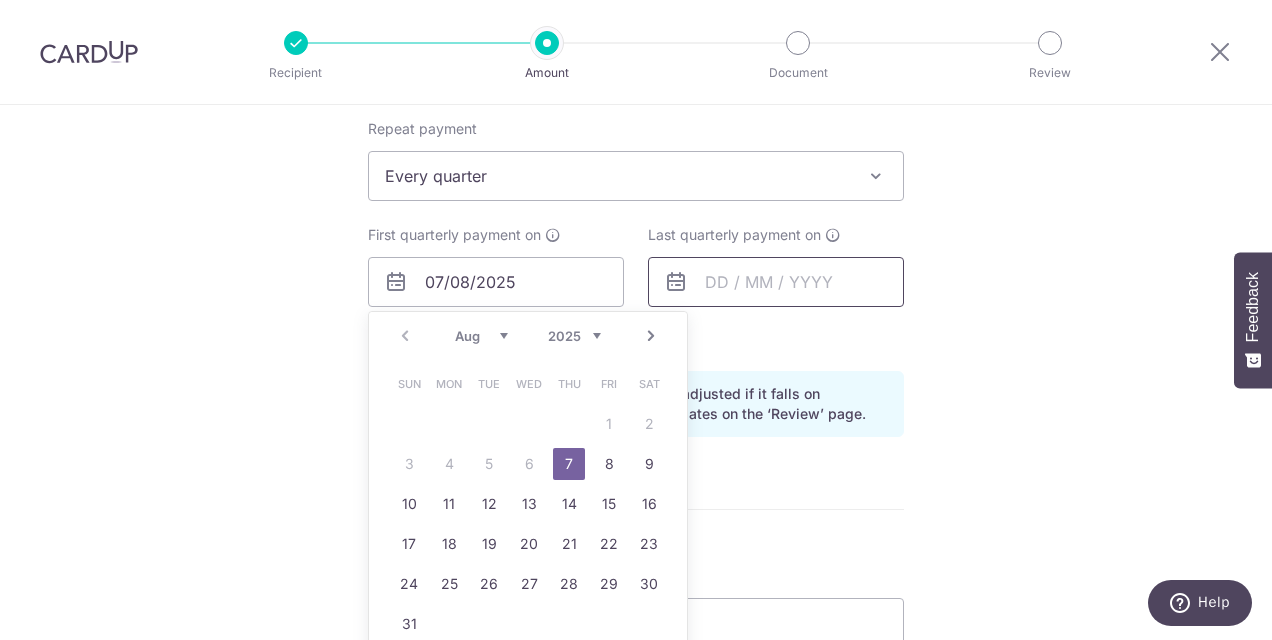 click at bounding box center (776, 282) 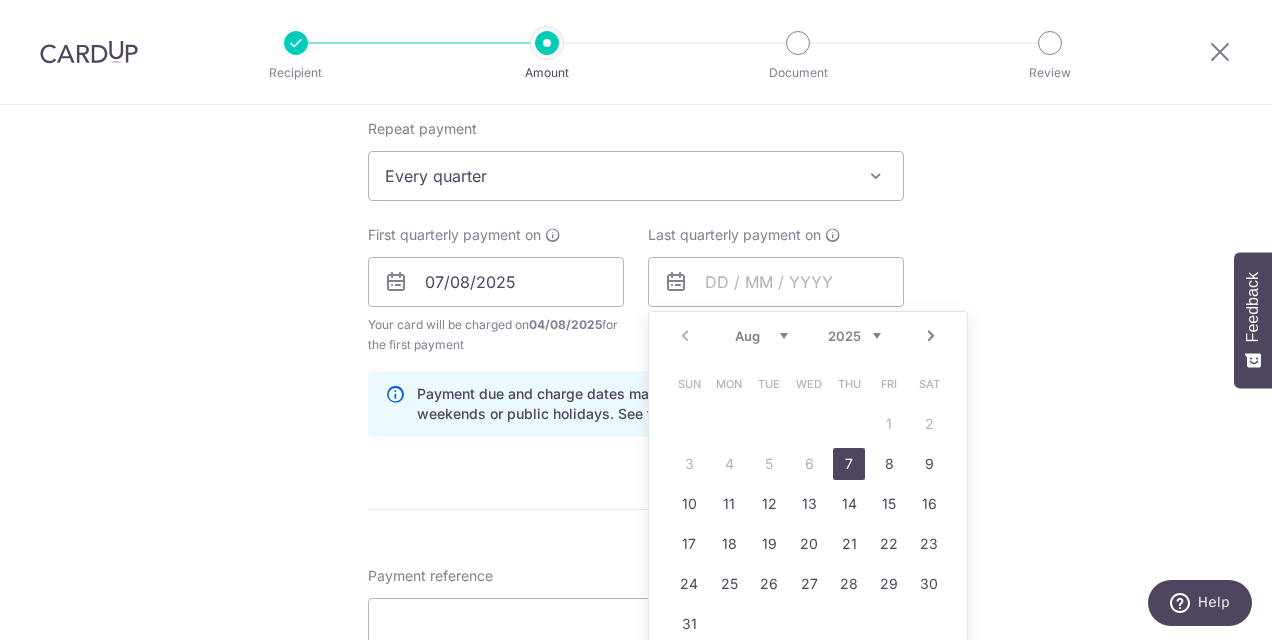click on "2025 2026 2027 2028 2029 2030 2031 2032 2033 2034 2035" at bounding box center [854, 336] 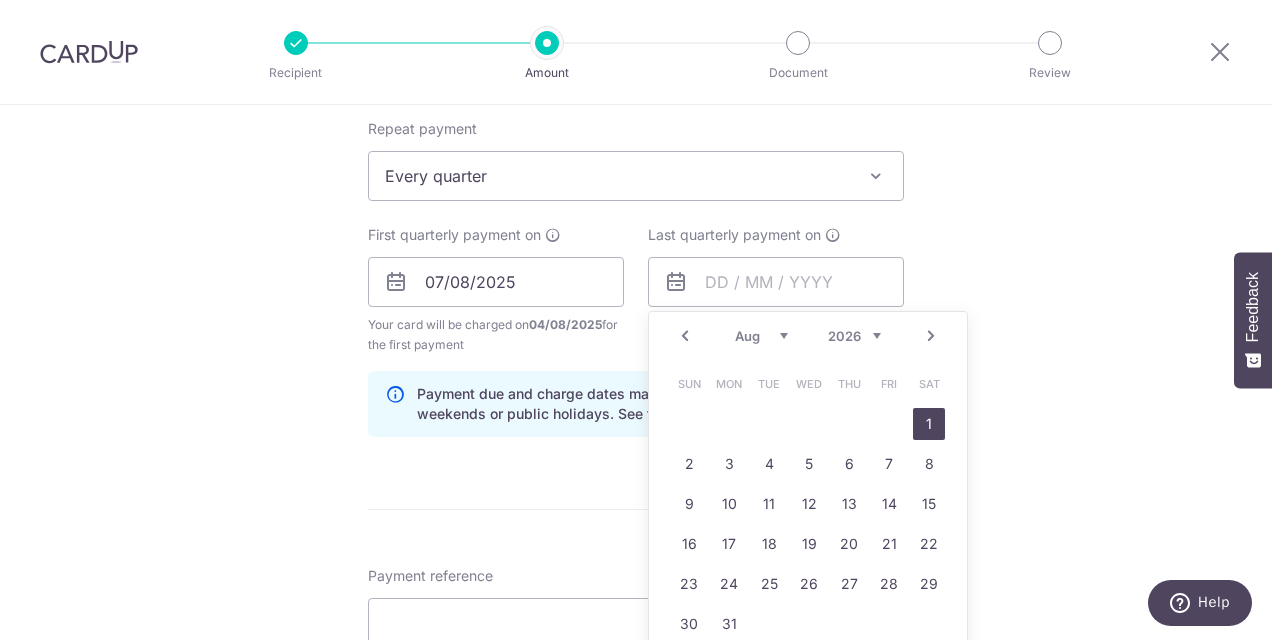 click on "1" at bounding box center [929, 424] 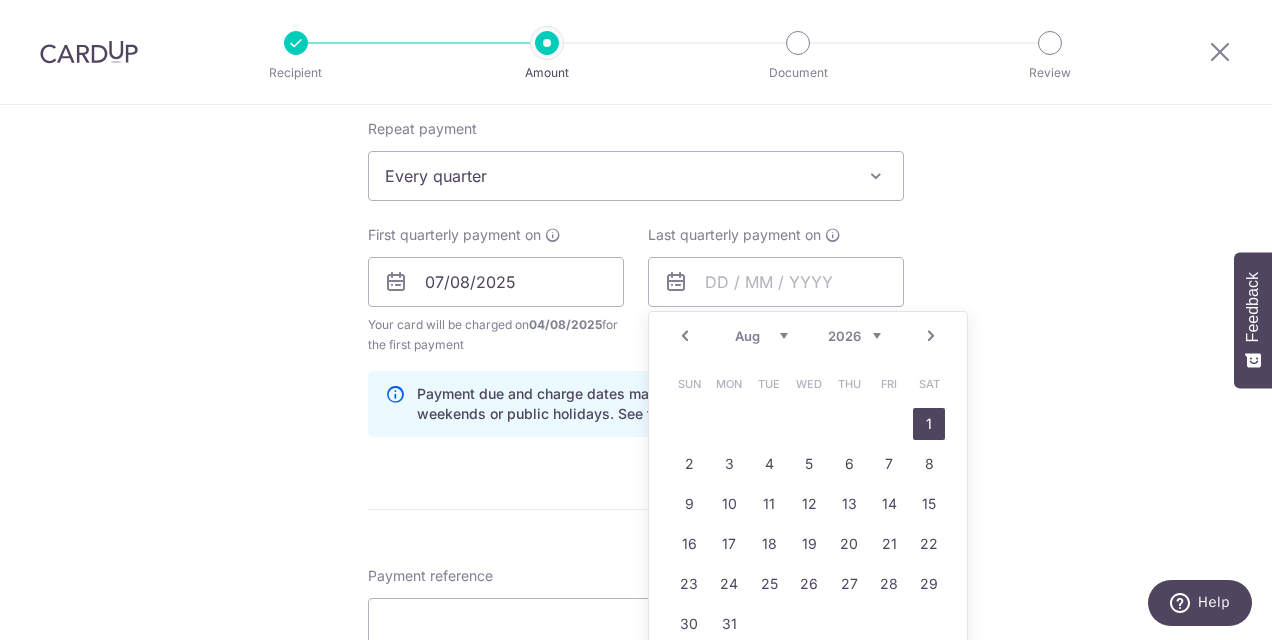 type on "01/08/2026" 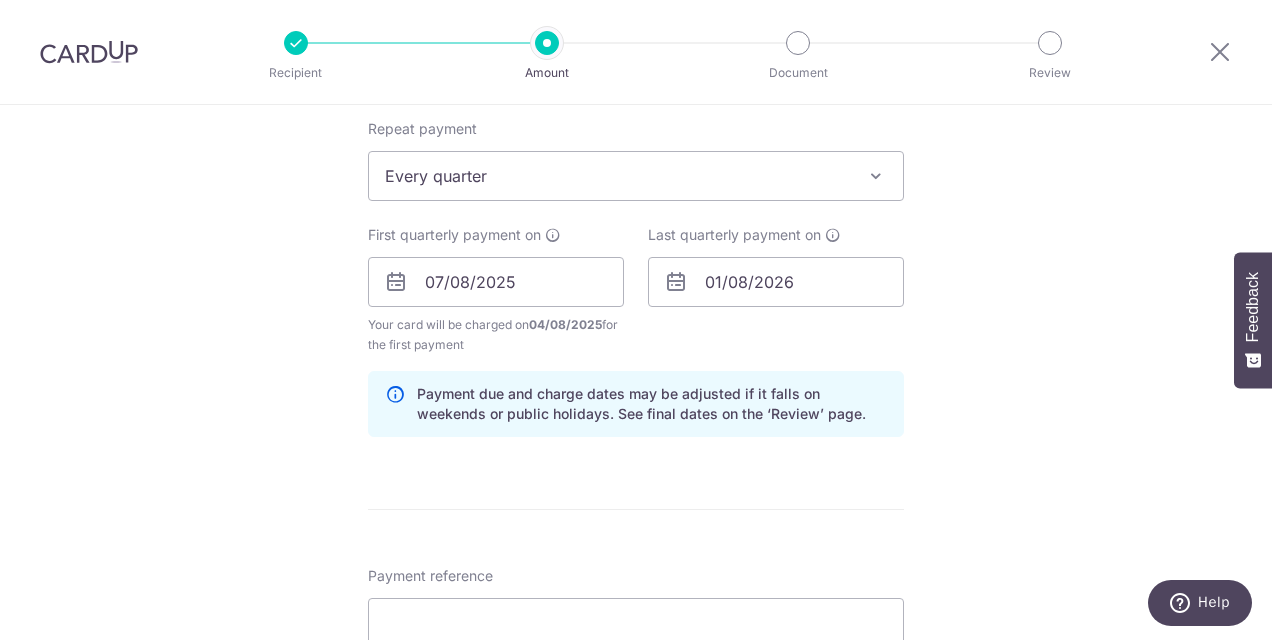 scroll, scrollTop: 1000, scrollLeft: 0, axis: vertical 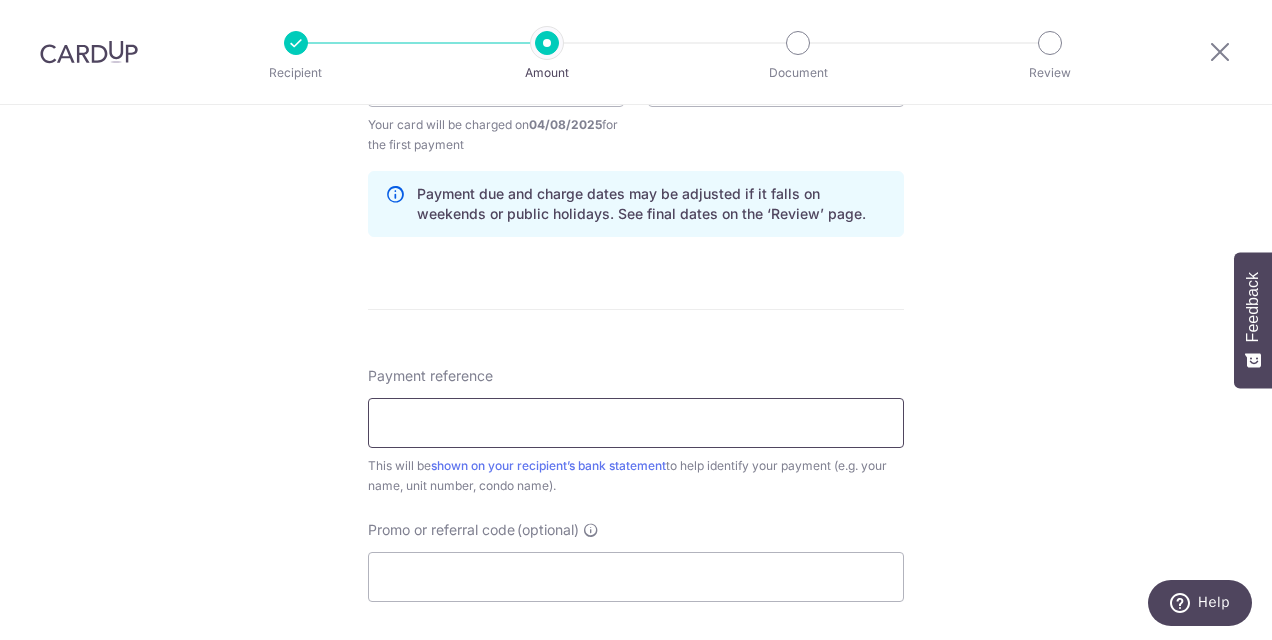 click on "Payment reference" at bounding box center [636, 423] 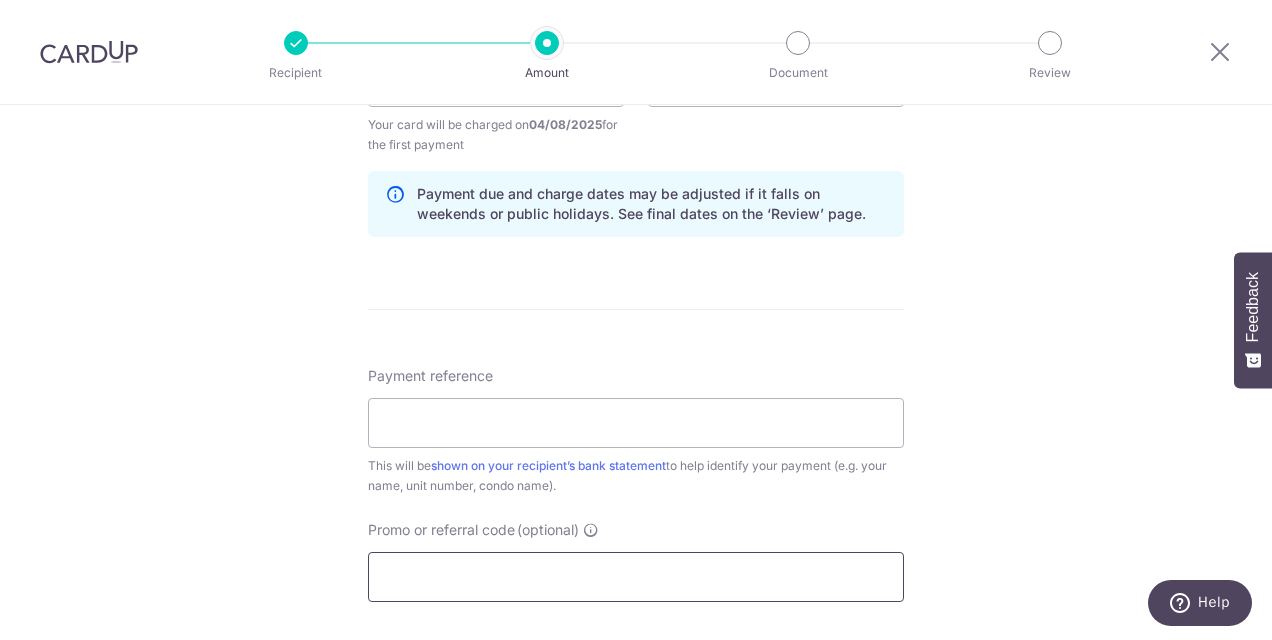 click on "Promo or referral code
(optional)" at bounding box center [636, 577] 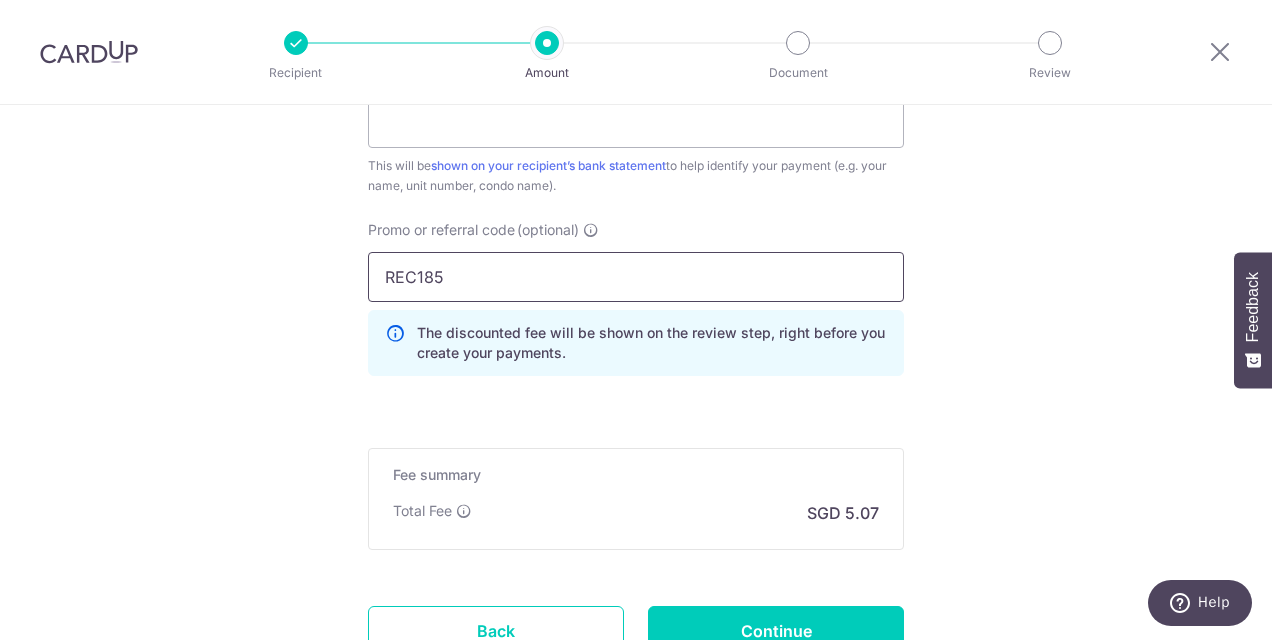 scroll, scrollTop: 1460, scrollLeft: 0, axis: vertical 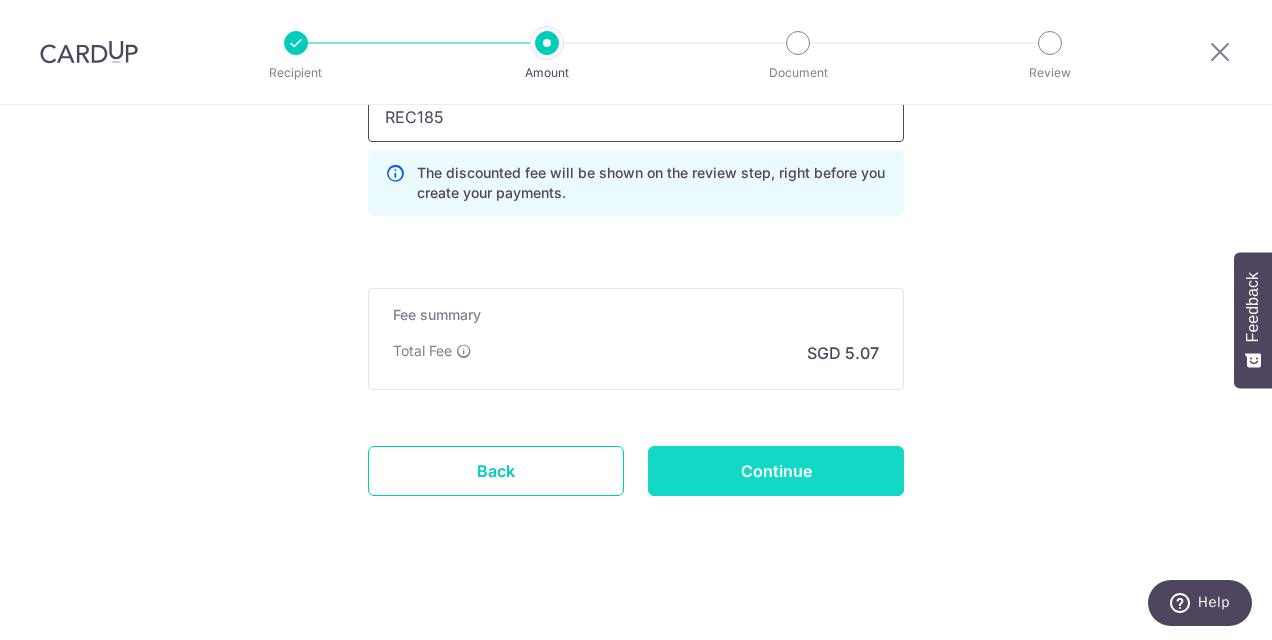 type on "REC185" 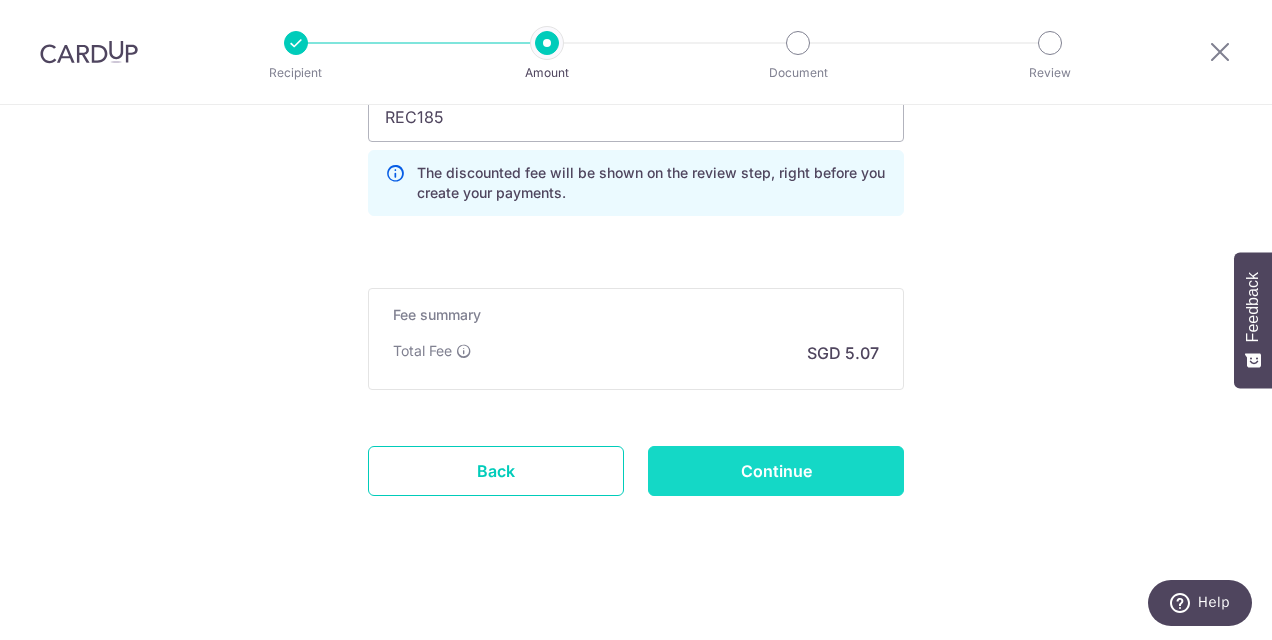 click on "Continue" at bounding box center (776, 471) 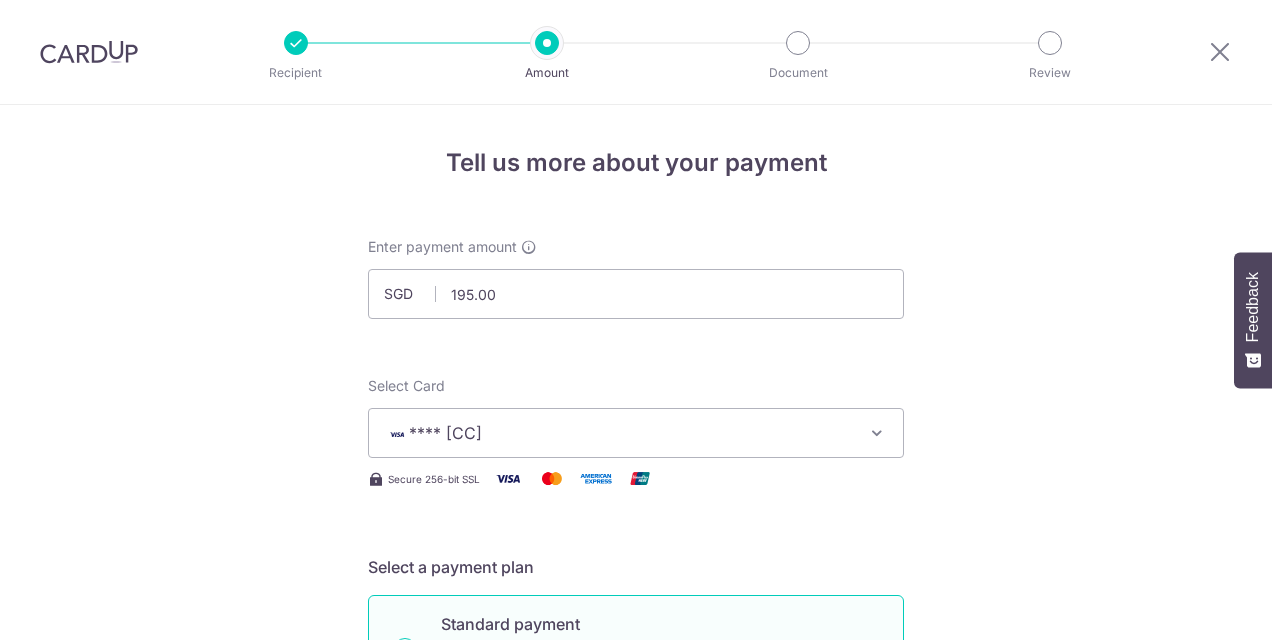 scroll, scrollTop: 0, scrollLeft: 0, axis: both 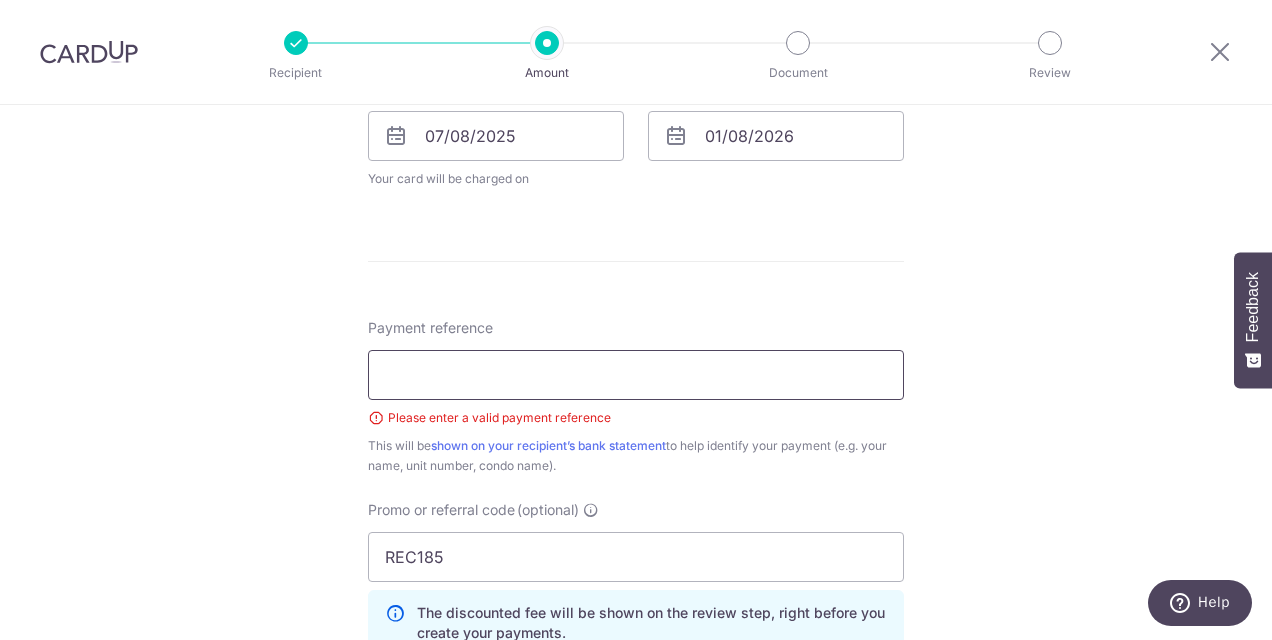 click on "Payment reference" at bounding box center [636, 375] 